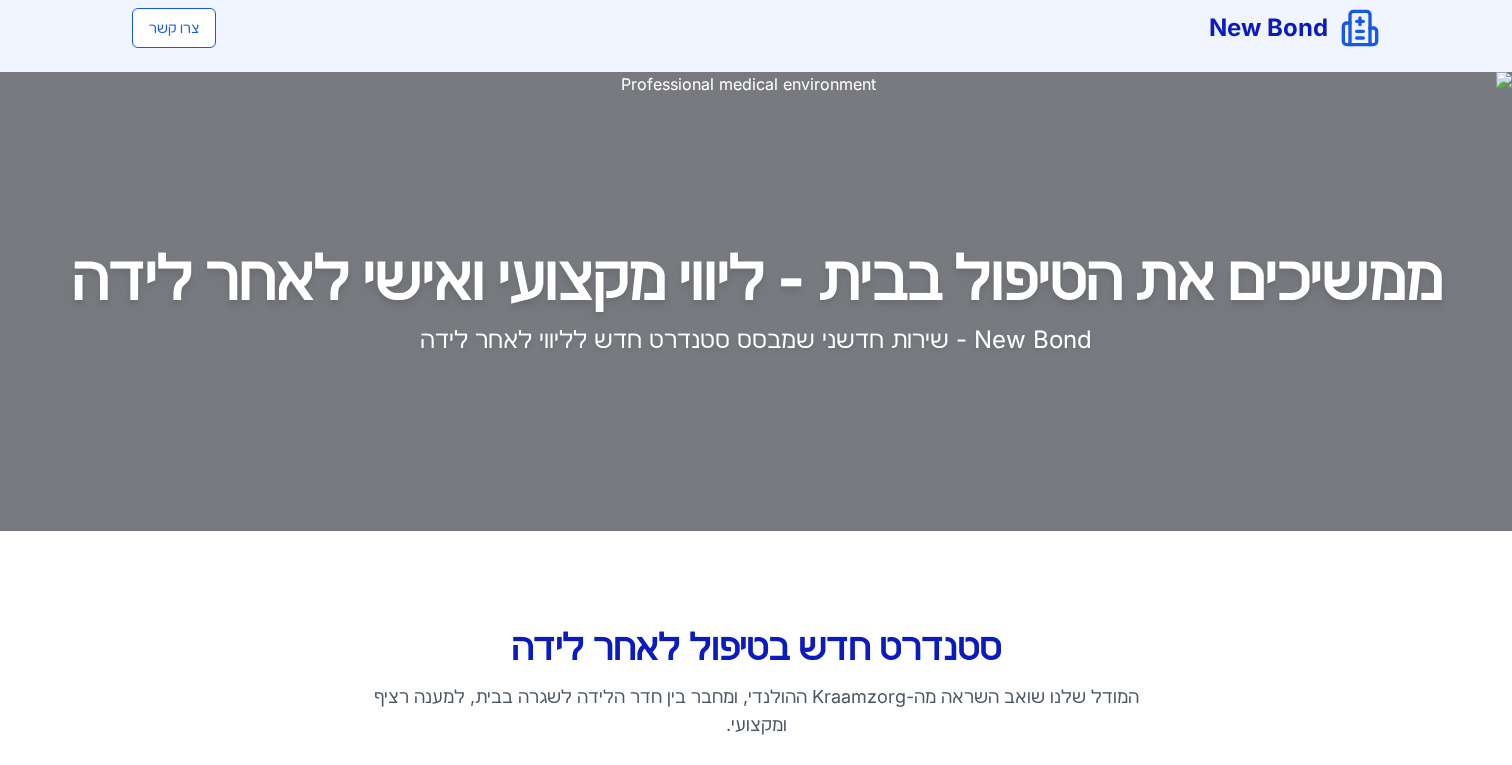 scroll, scrollTop: 0, scrollLeft: 0, axis: both 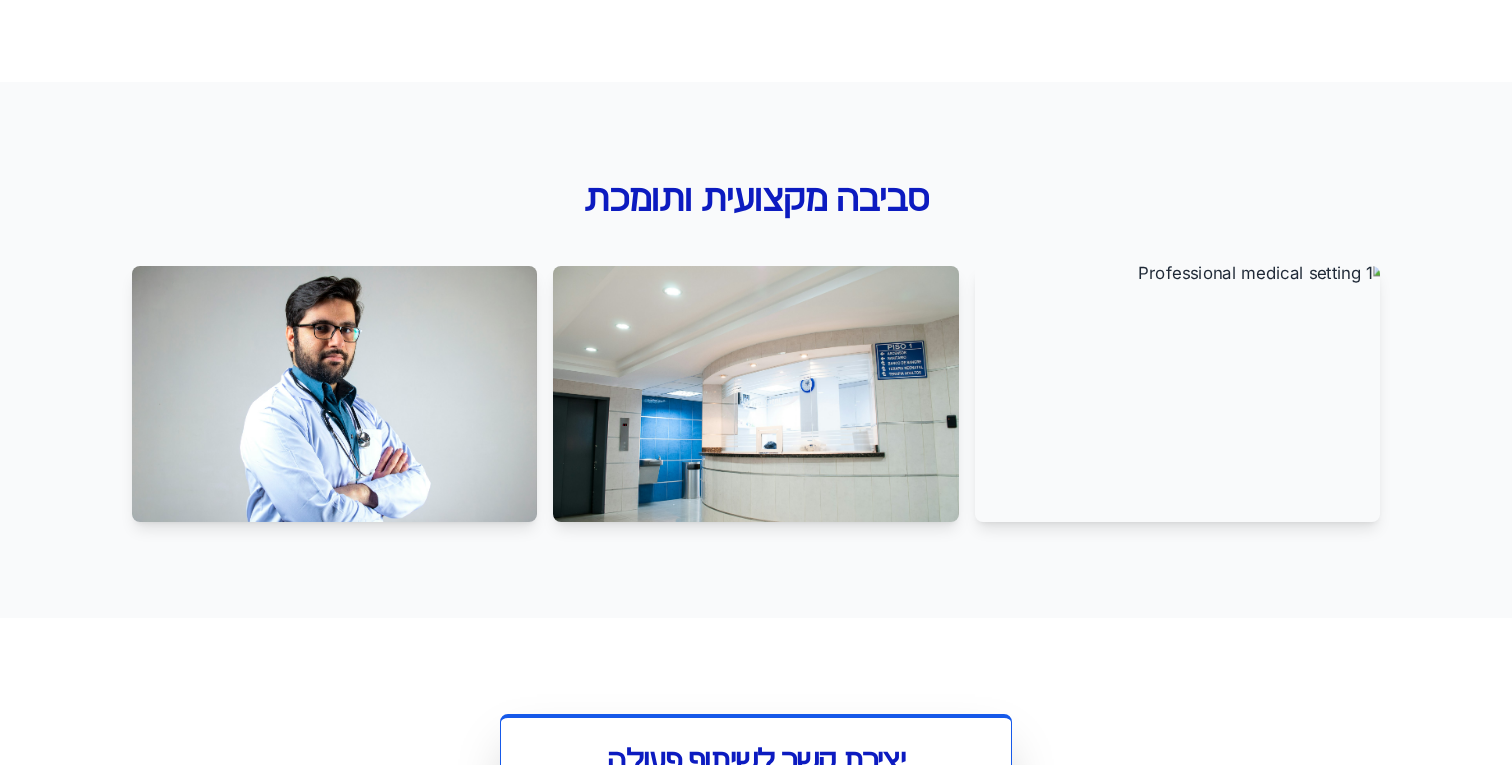 click at bounding box center [1178, 394] 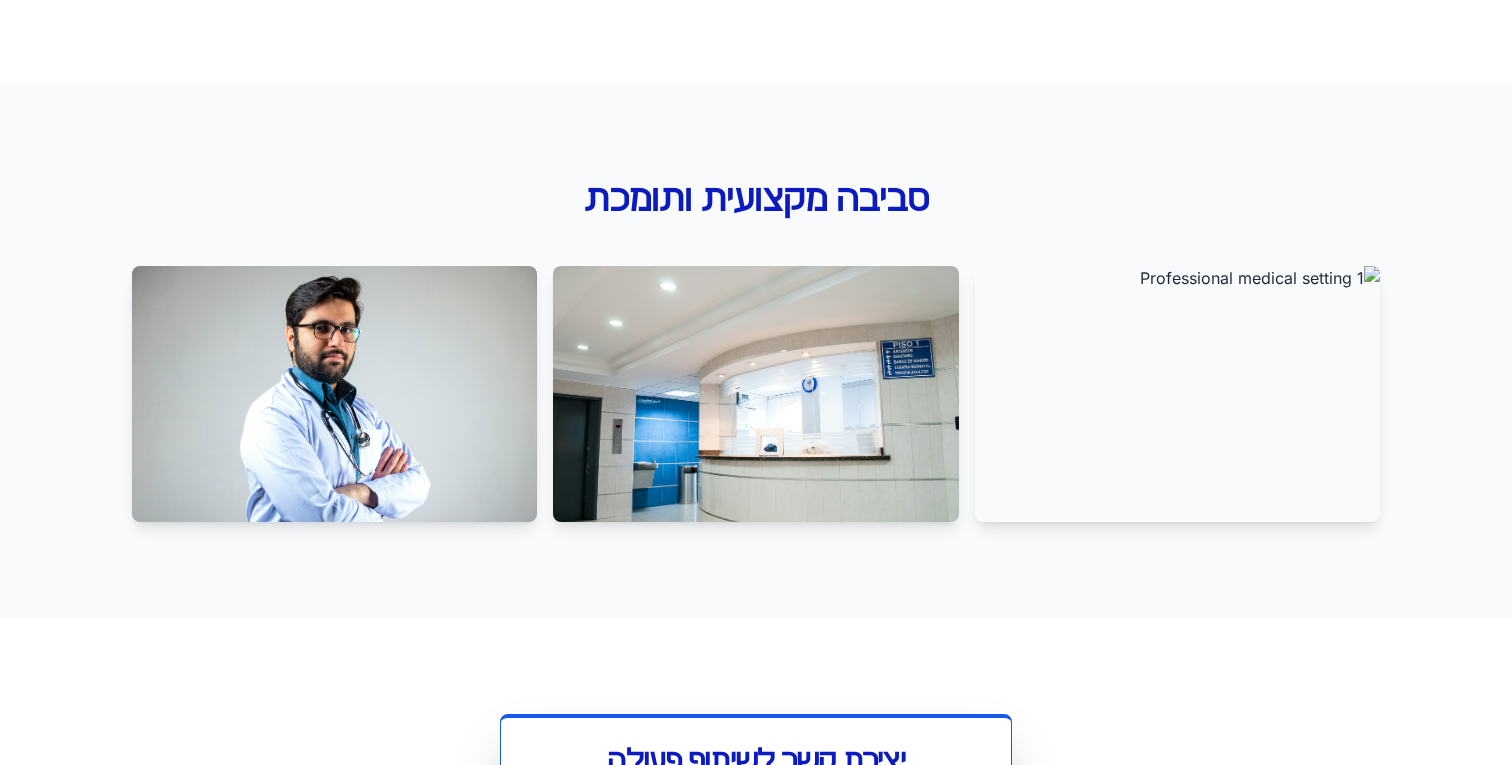 click at bounding box center (756, 394) 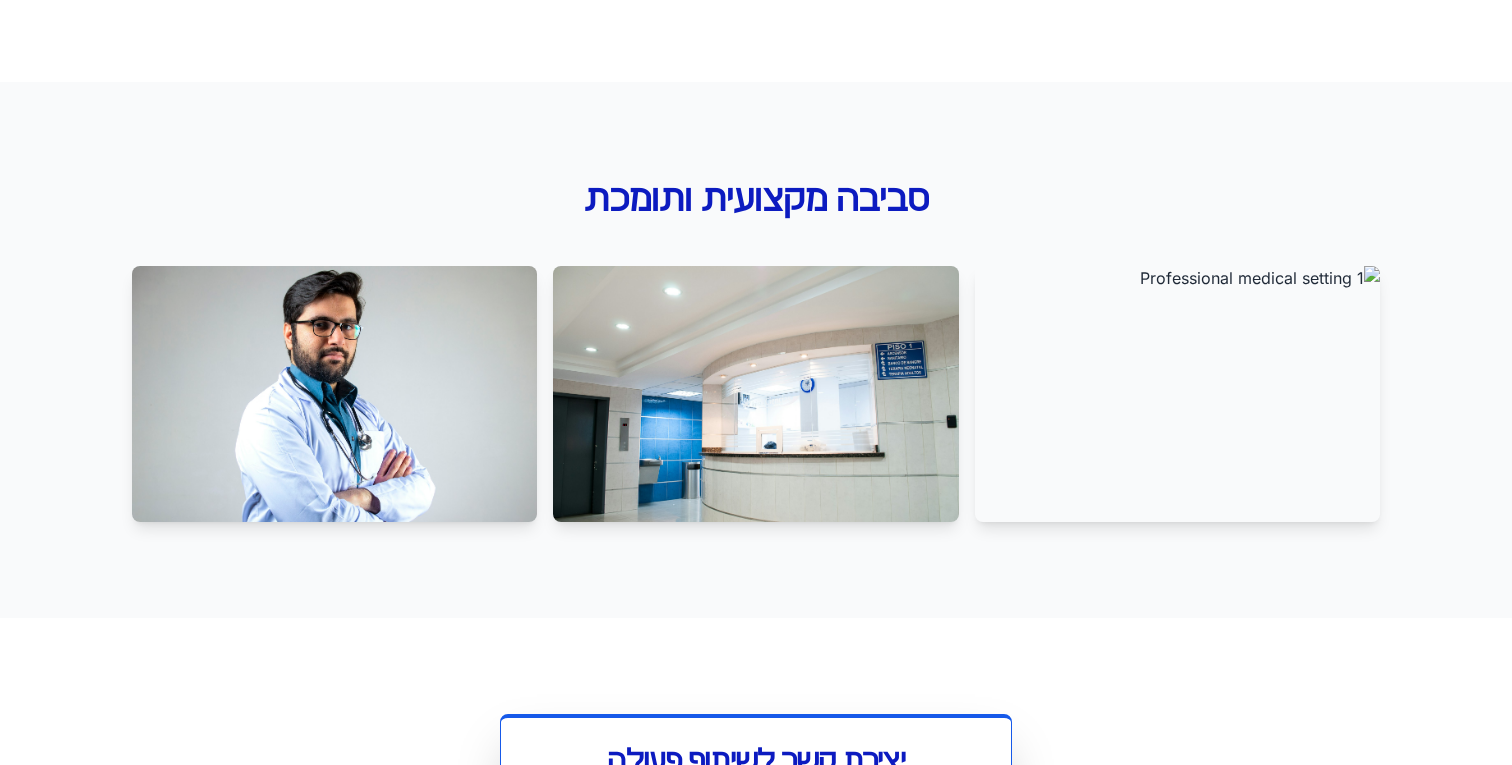 click at bounding box center [335, 394] 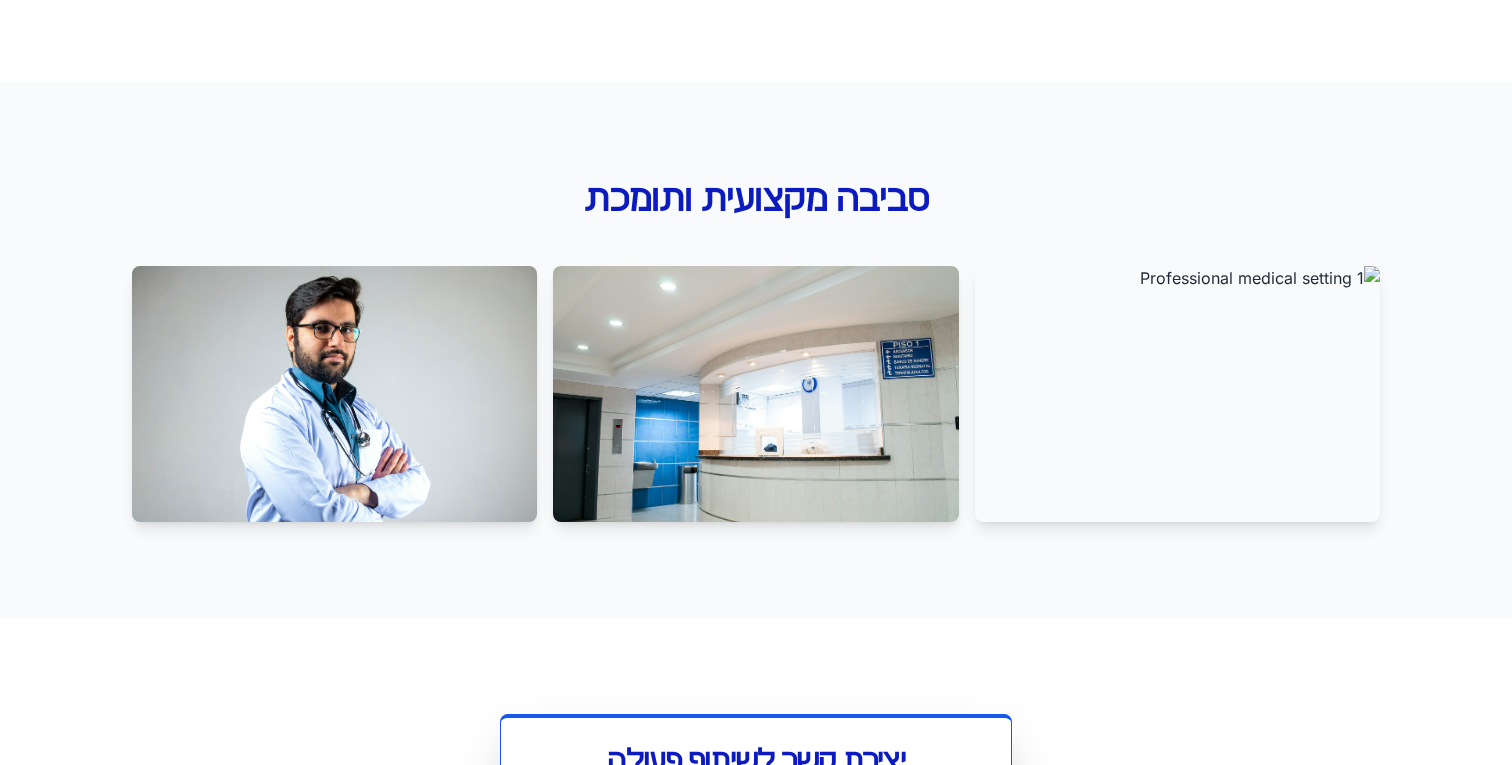 click at bounding box center (756, 394) 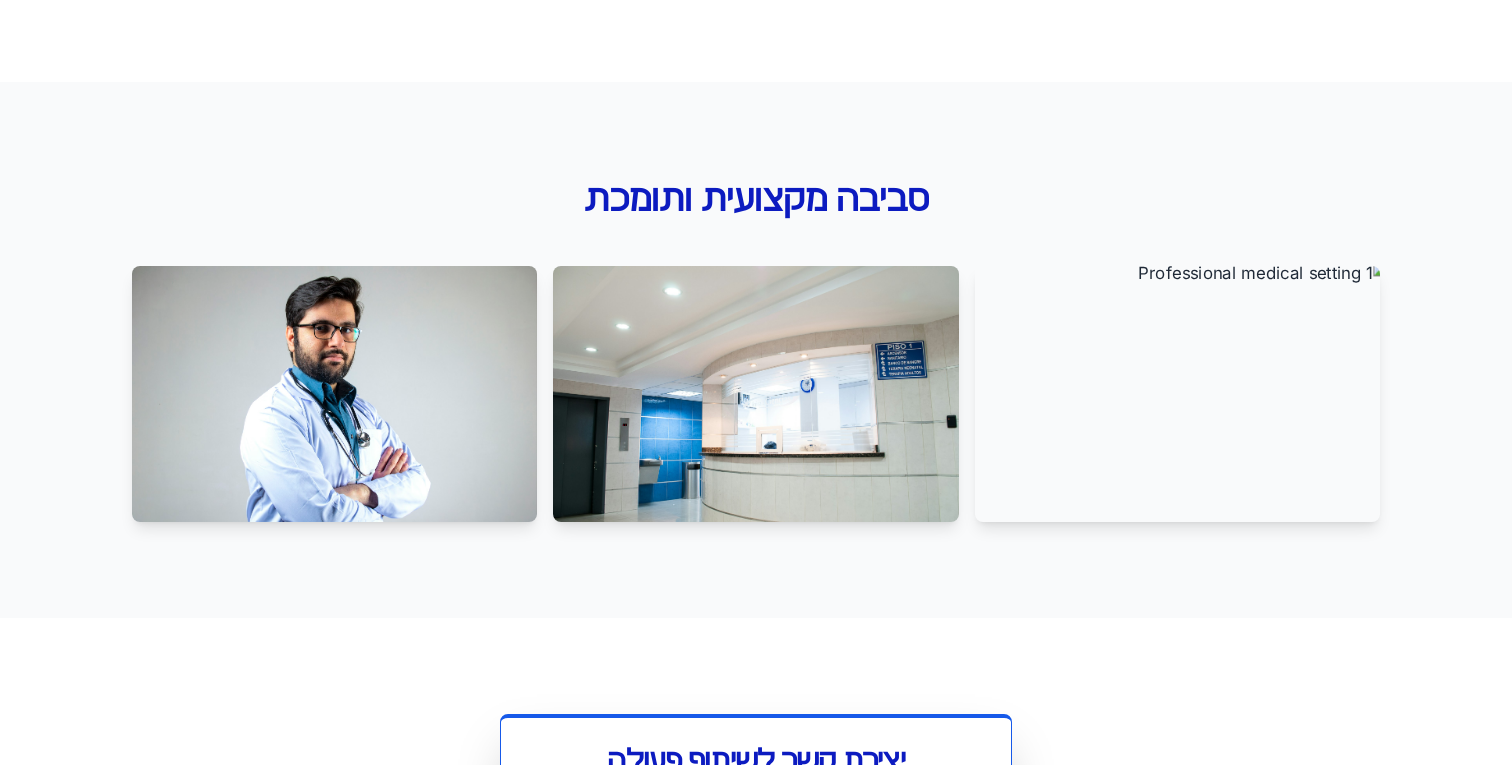 click at bounding box center [1178, 394] 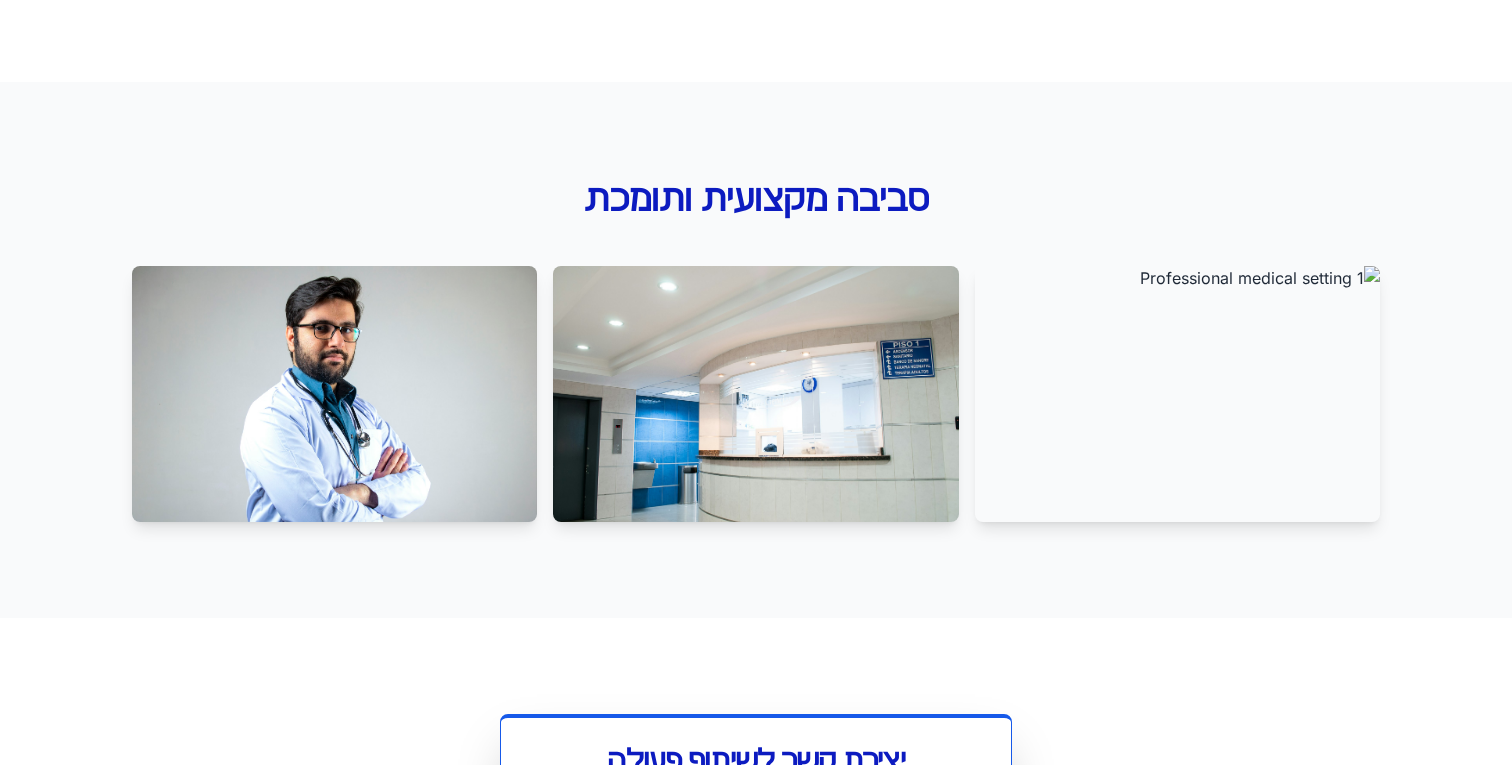 click at bounding box center (756, 394) 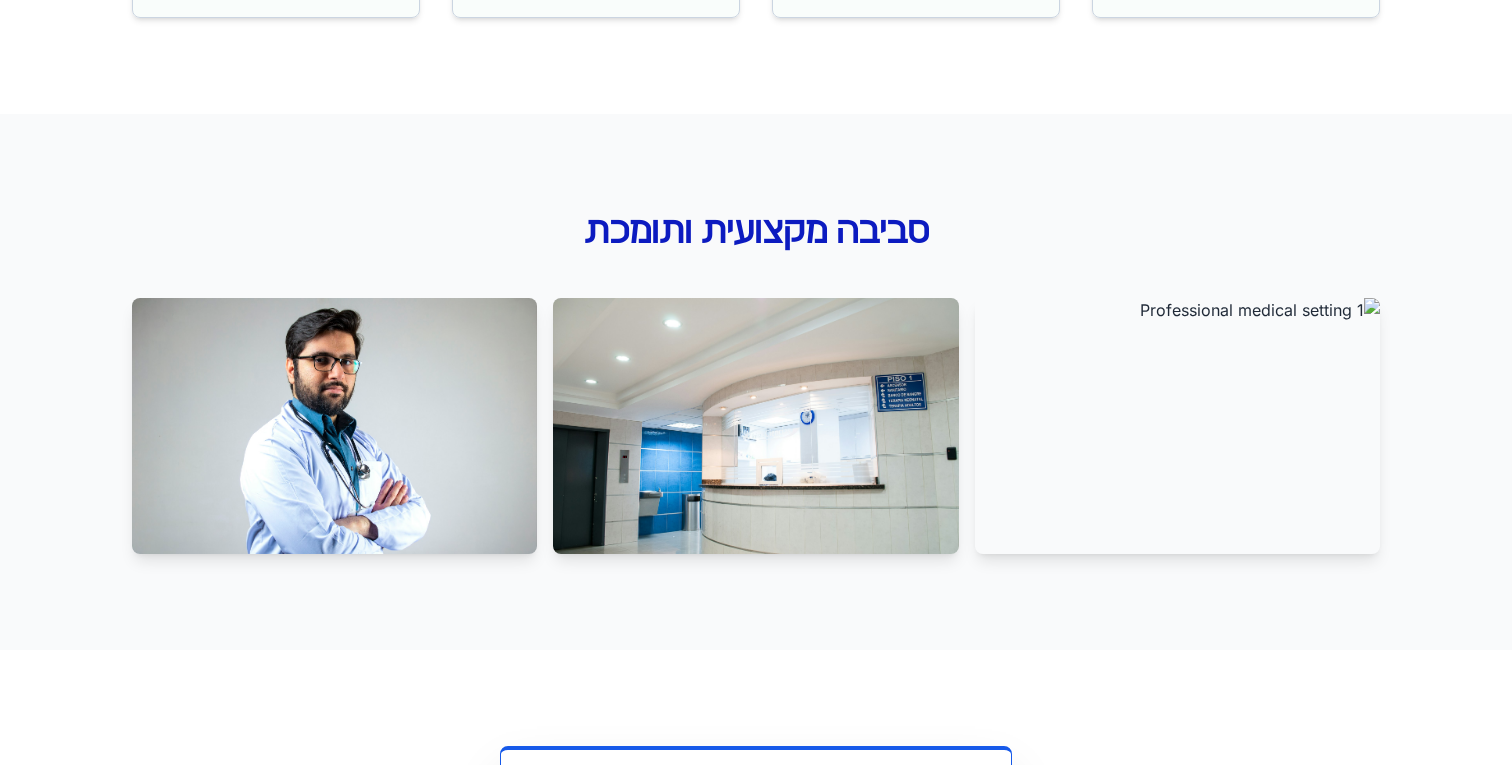 scroll, scrollTop: 1917, scrollLeft: 0, axis: vertical 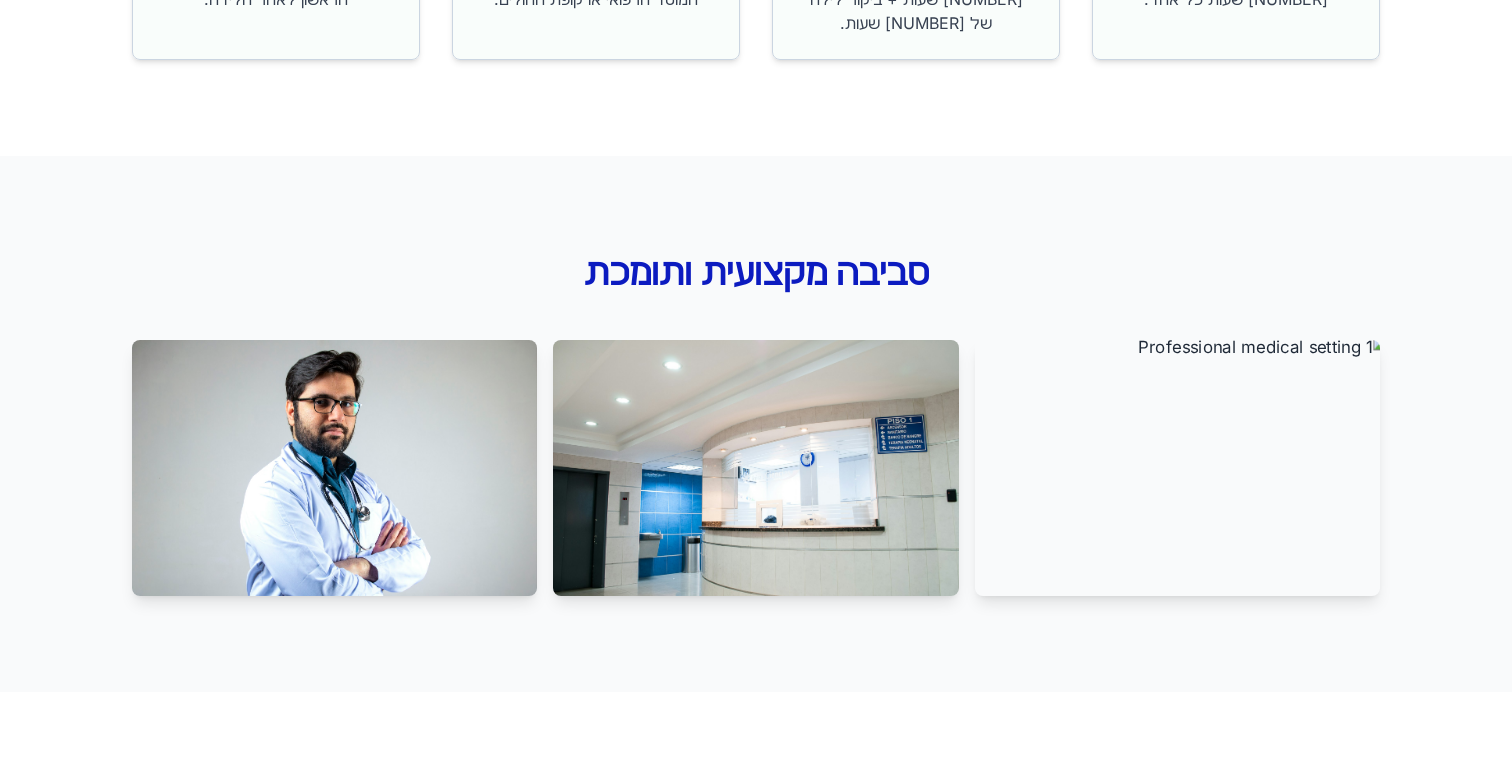 click at bounding box center (1178, 468) 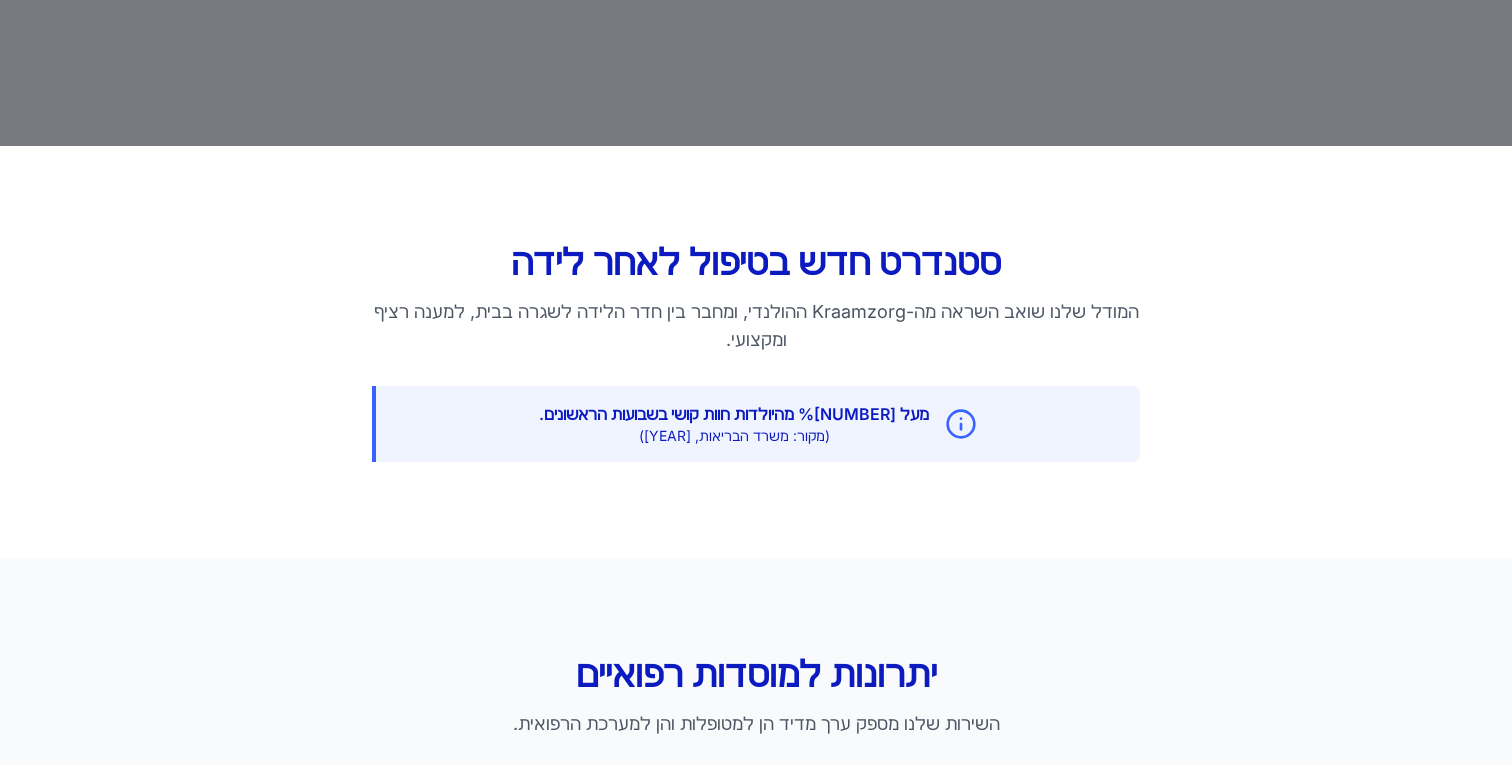 scroll, scrollTop: 0, scrollLeft: 0, axis: both 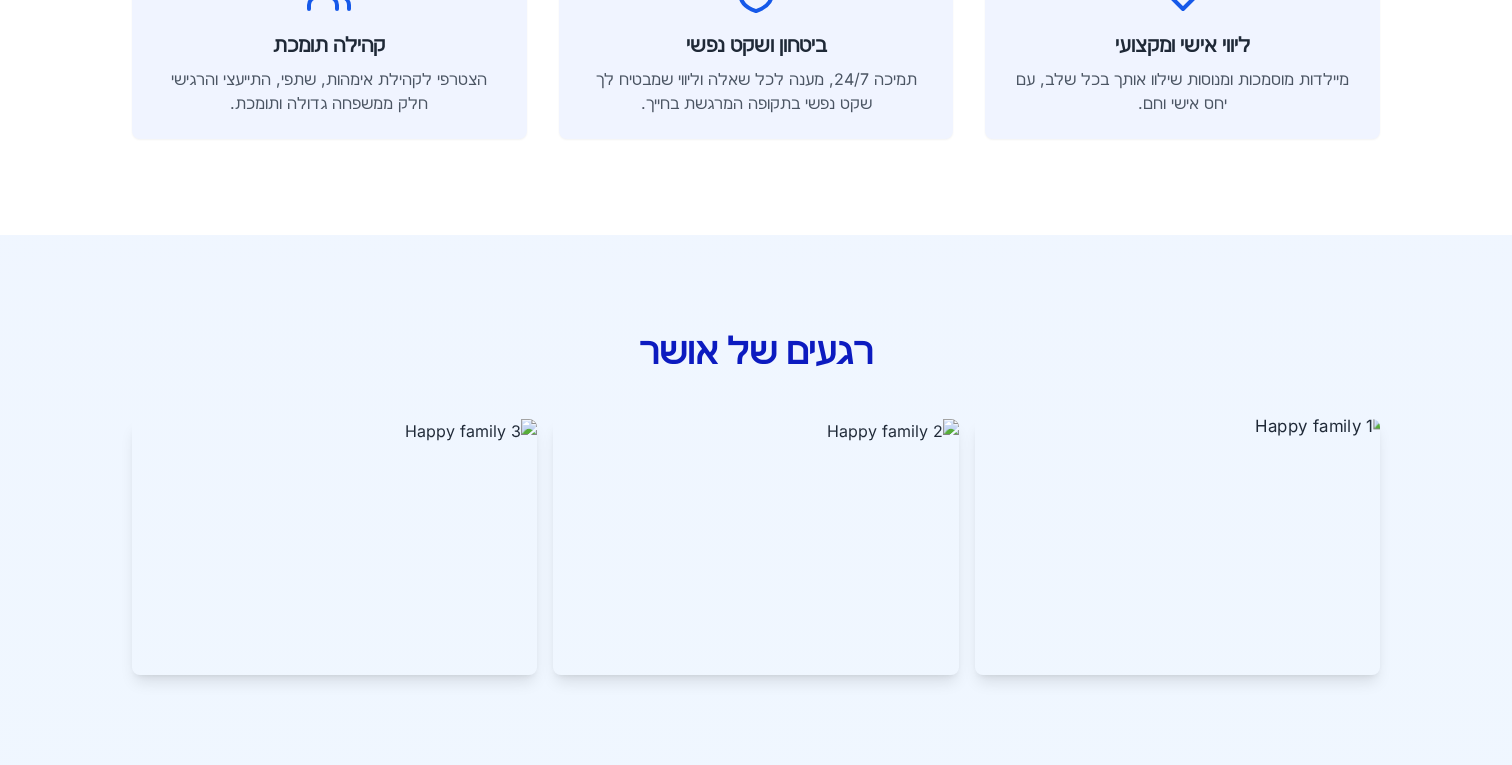 click at bounding box center [1178, 547] 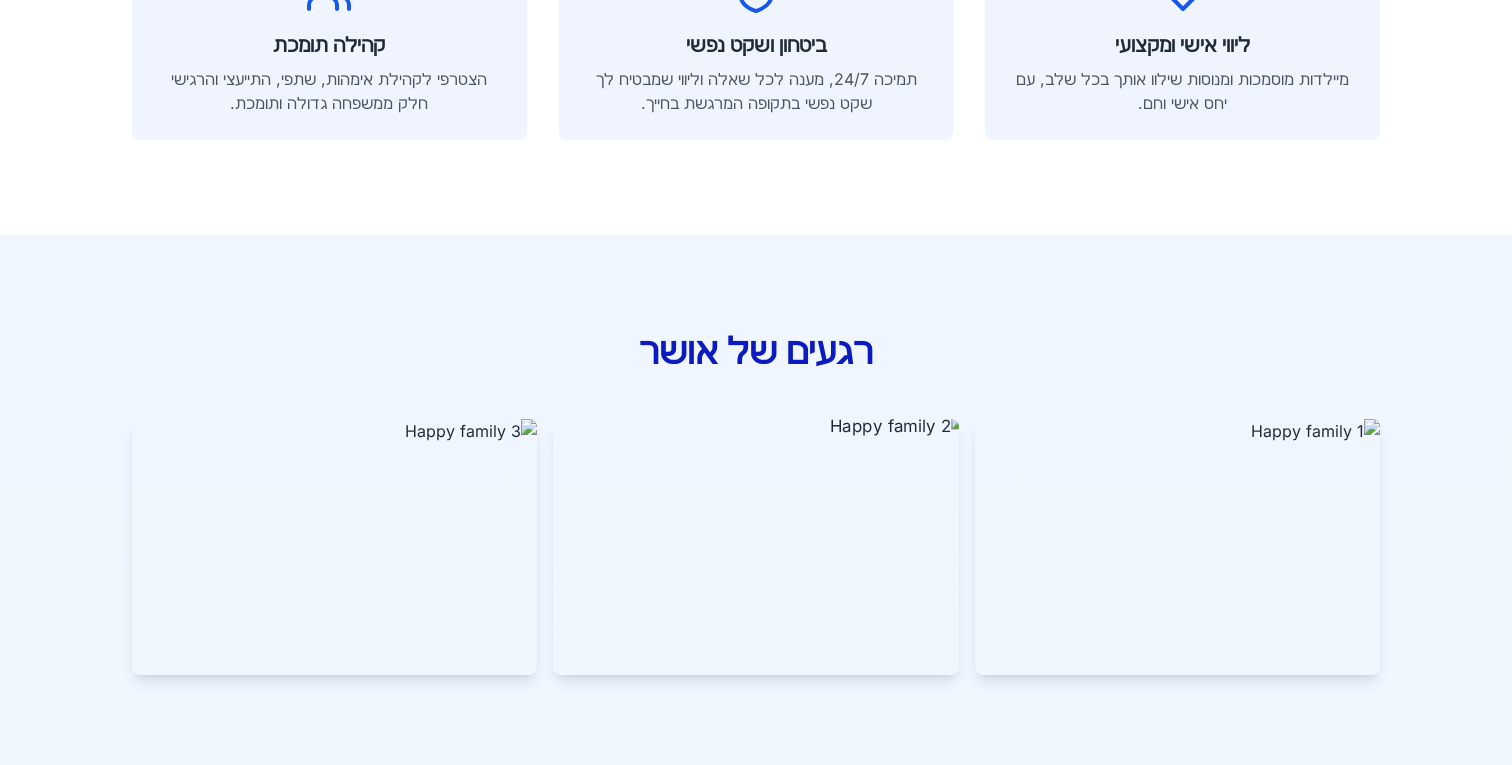 scroll, scrollTop: 0, scrollLeft: 0, axis: both 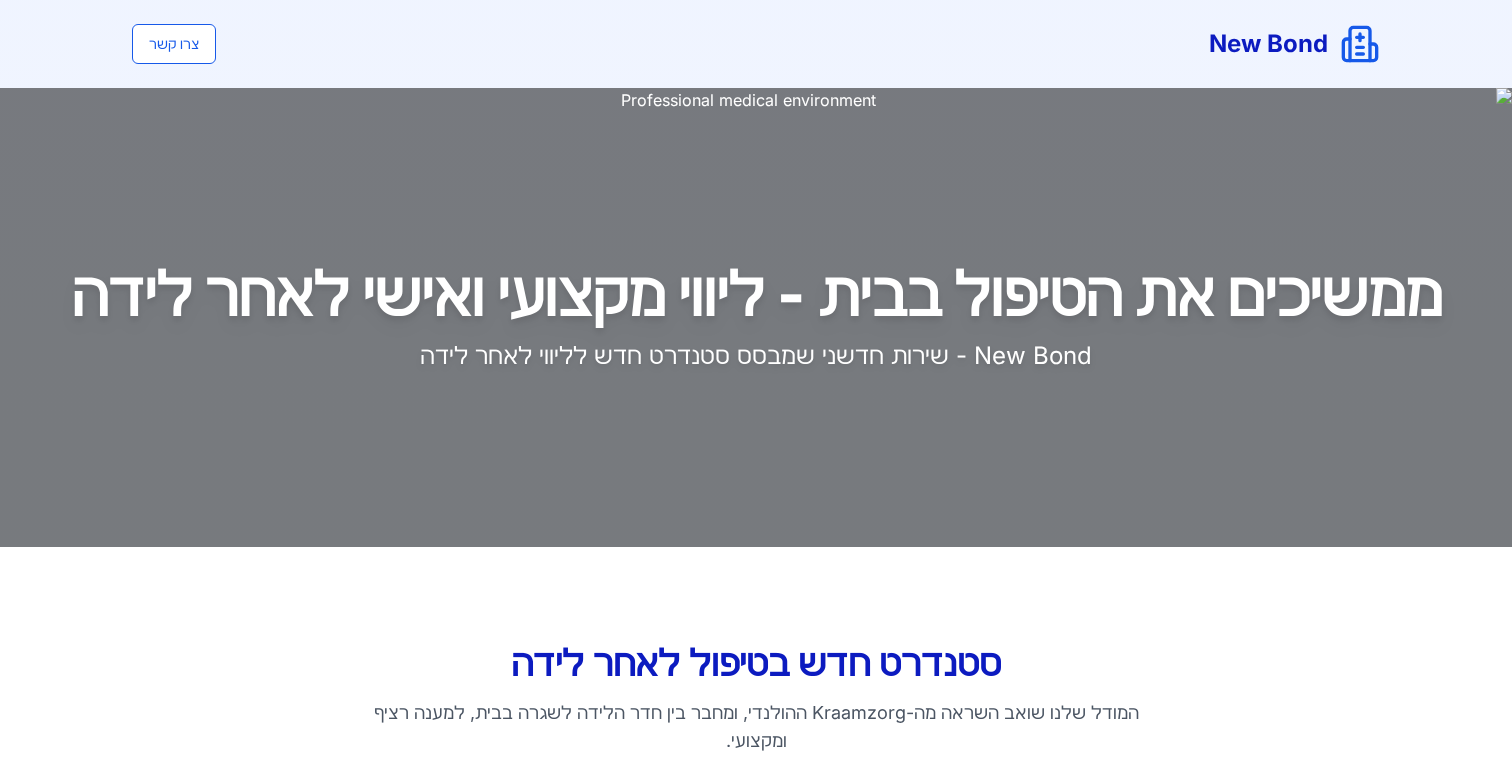 click on "ממשיכים את הטיפול בבית - ליווי מקצועי ואישי לאחר לידה" at bounding box center (756, 294) 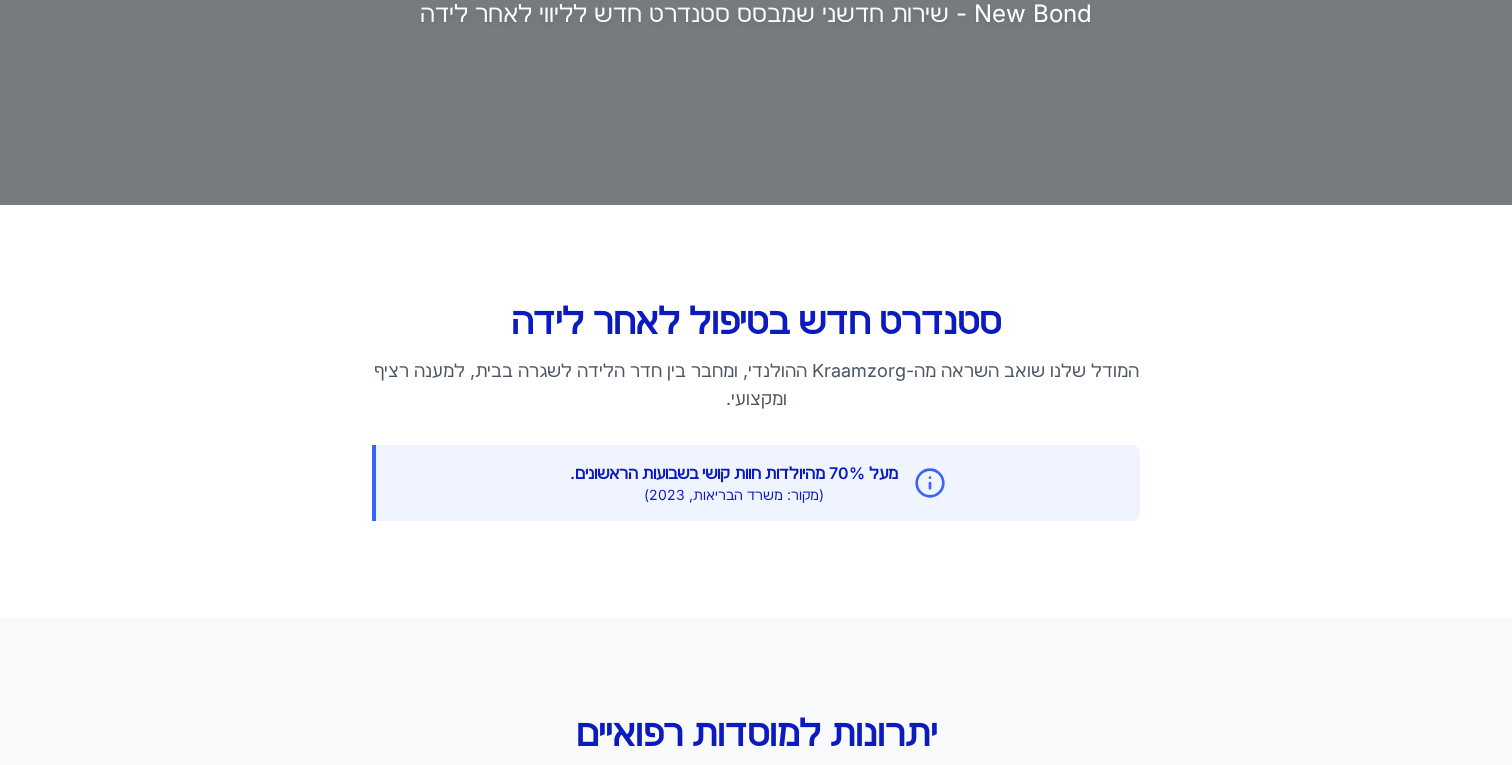 scroll, scrollTop: 0, scrollLeft: 0, axis: both 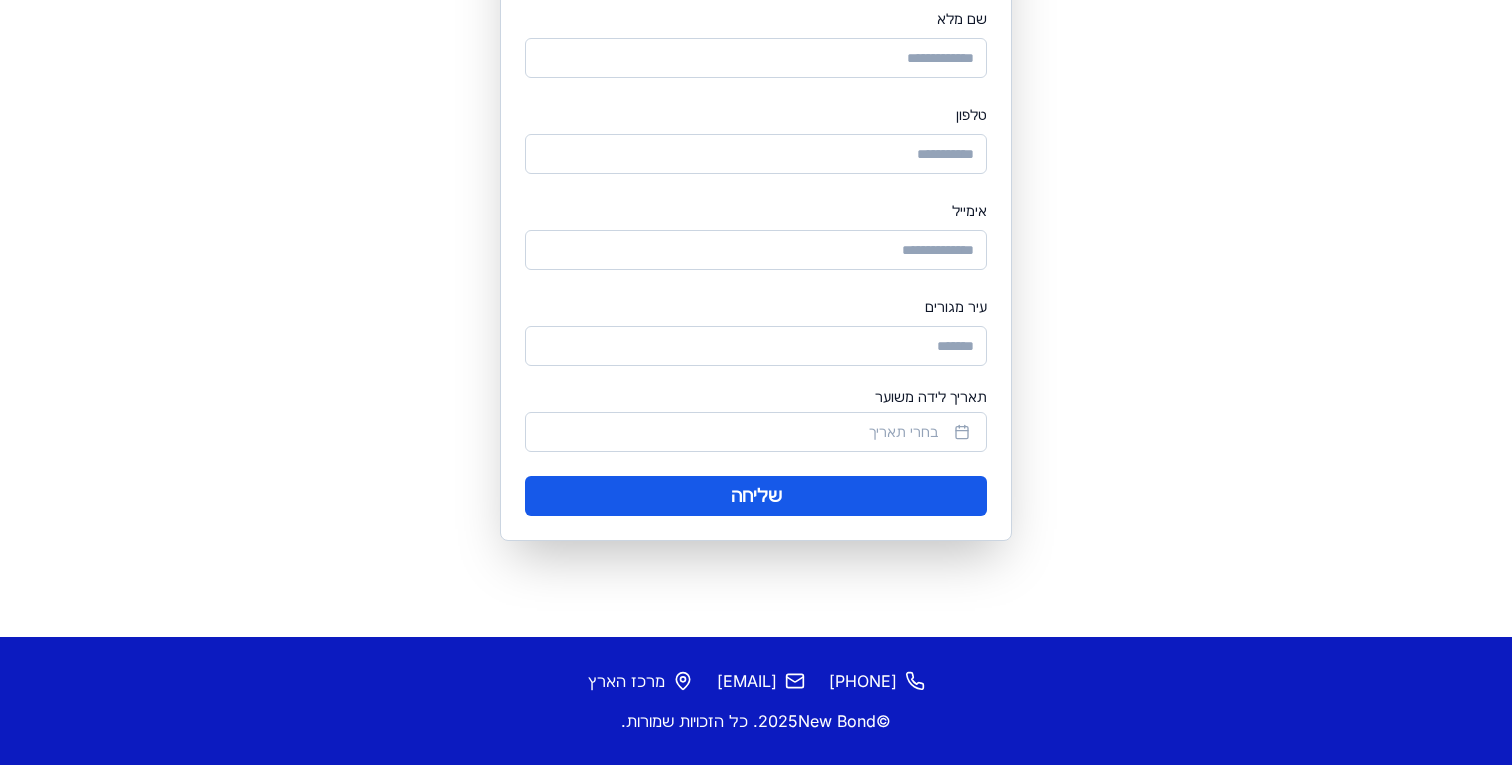 click on "השאירו פרטים ונחזור אליכם צעד ראשון לחווית לידה ואימהות רגועה ונתמכת שם מלא טלפון אימייל עיר מגורים תאריך לידה משוער בחרי תאריך שליחה" at bounding box center [756, 218] 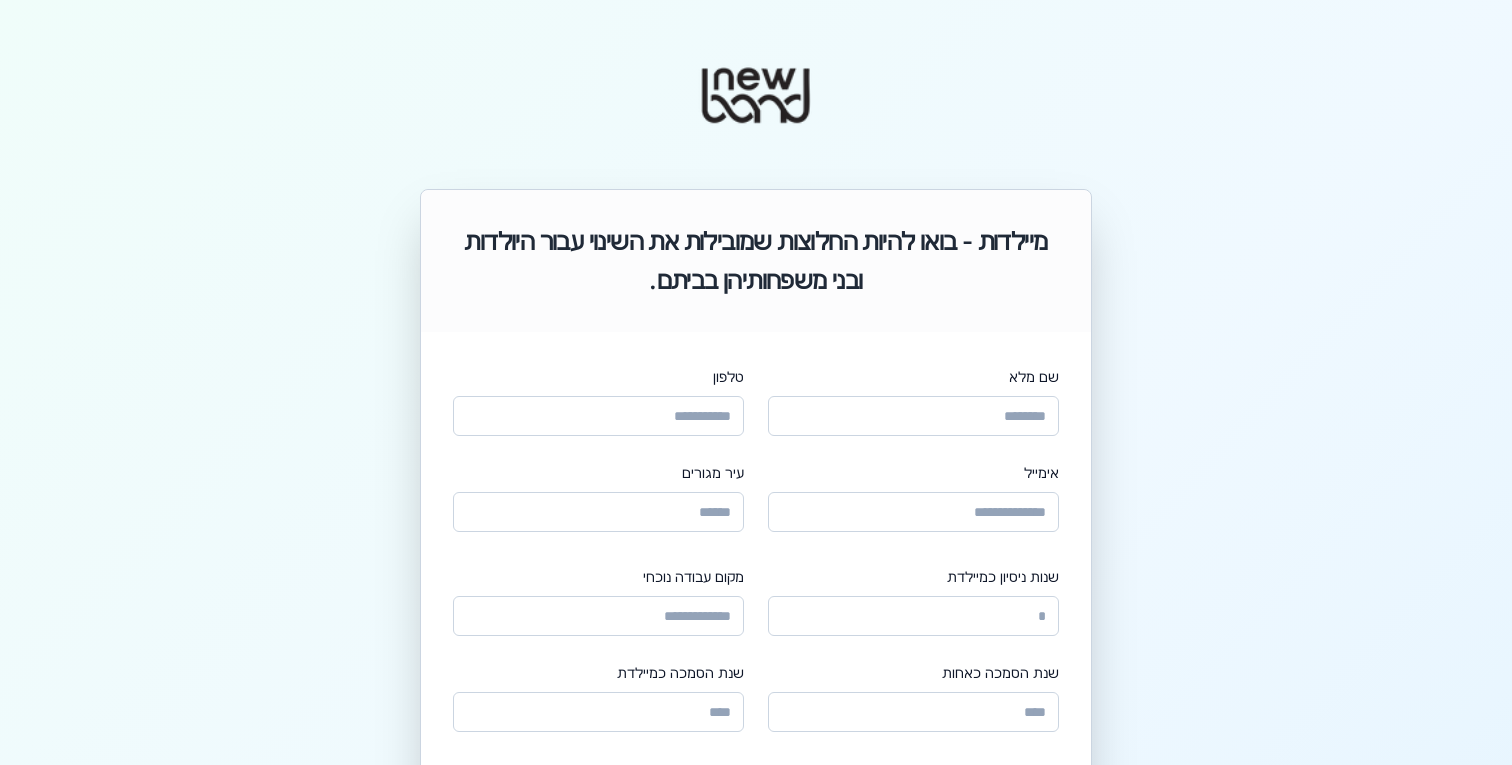 scroll, scrollTop: 0, scrollLeft: 0, axis: both 